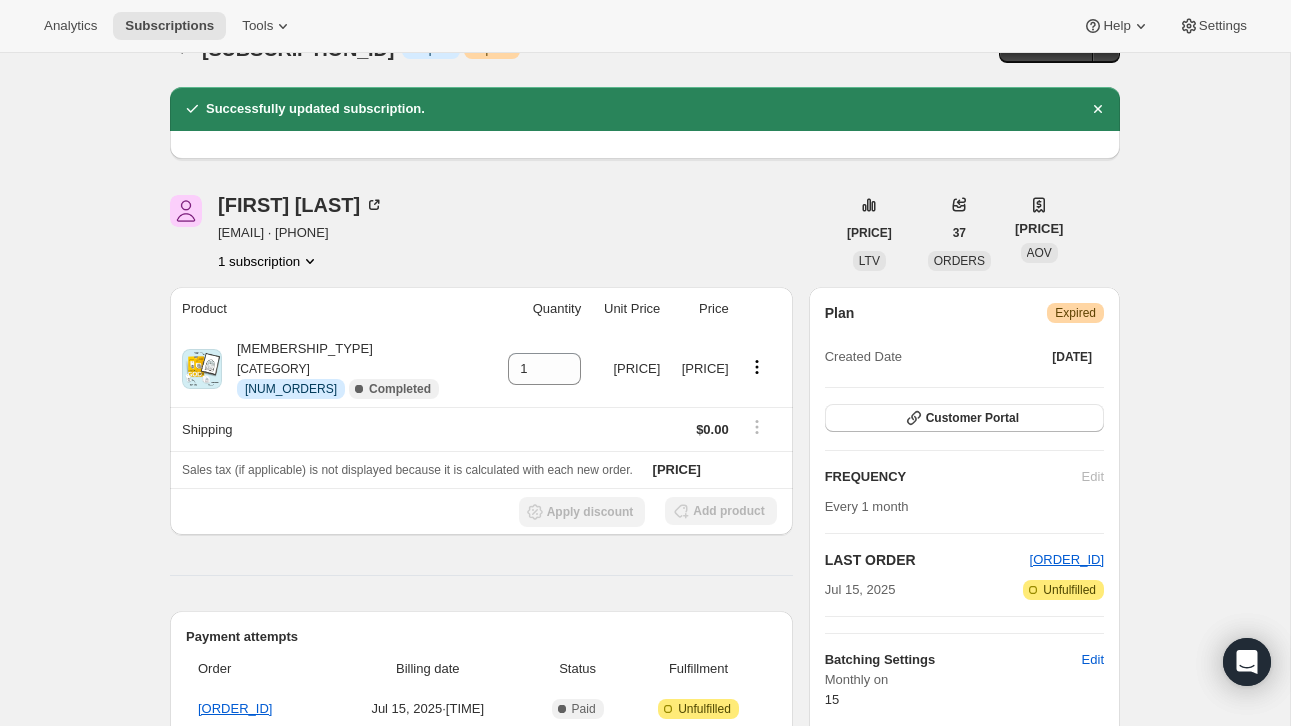scroll, scrollTop: 0, scrollLeft: 0, axis: both 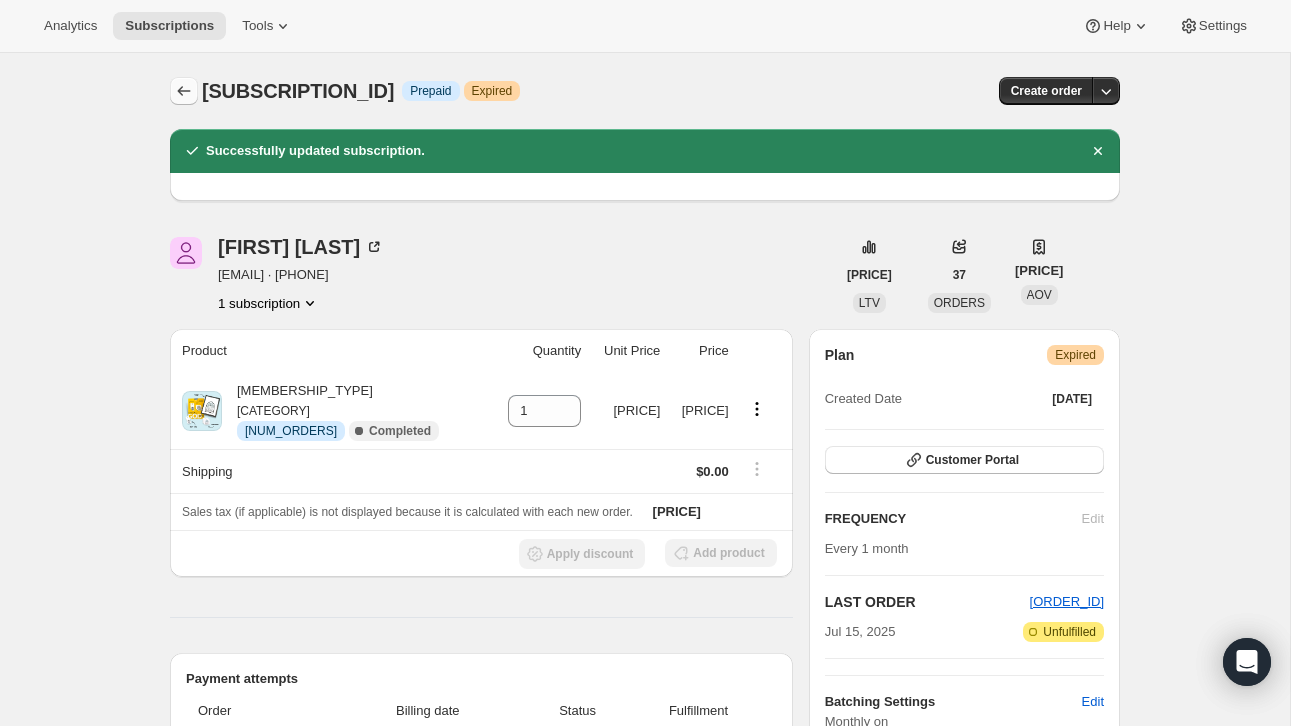 click at bounding box center [184, 91] 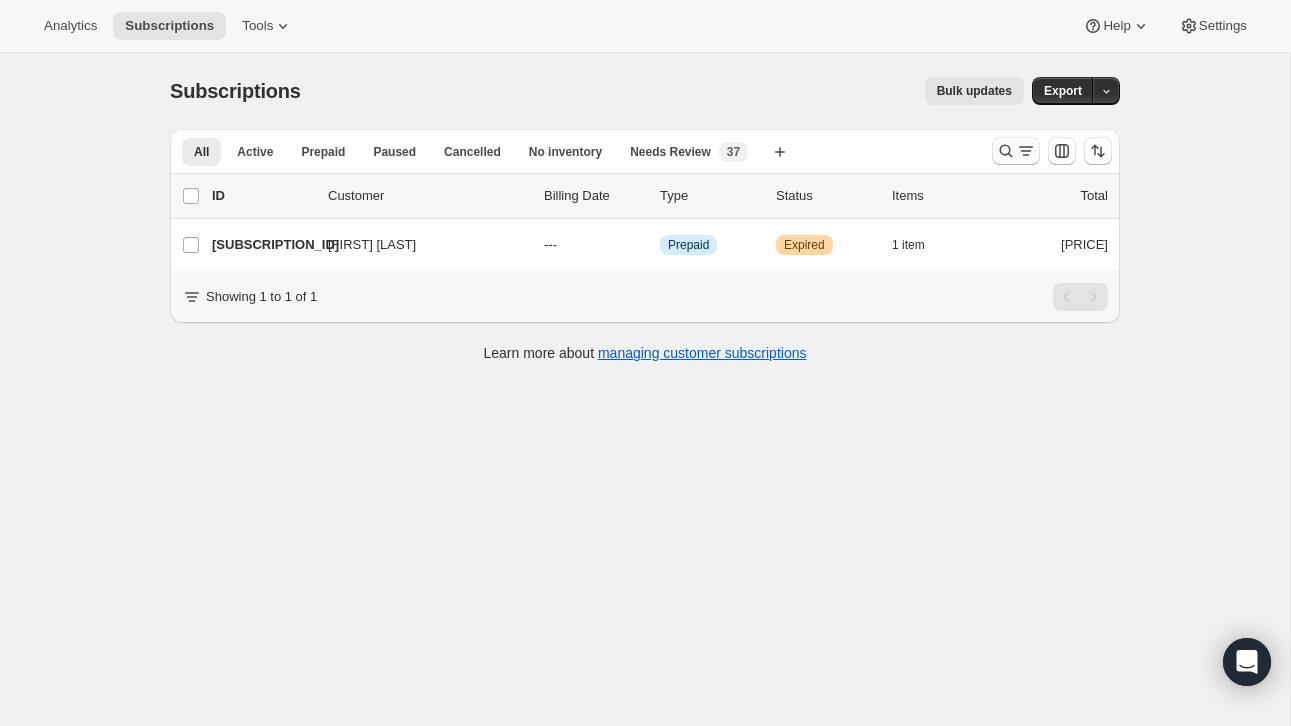 click 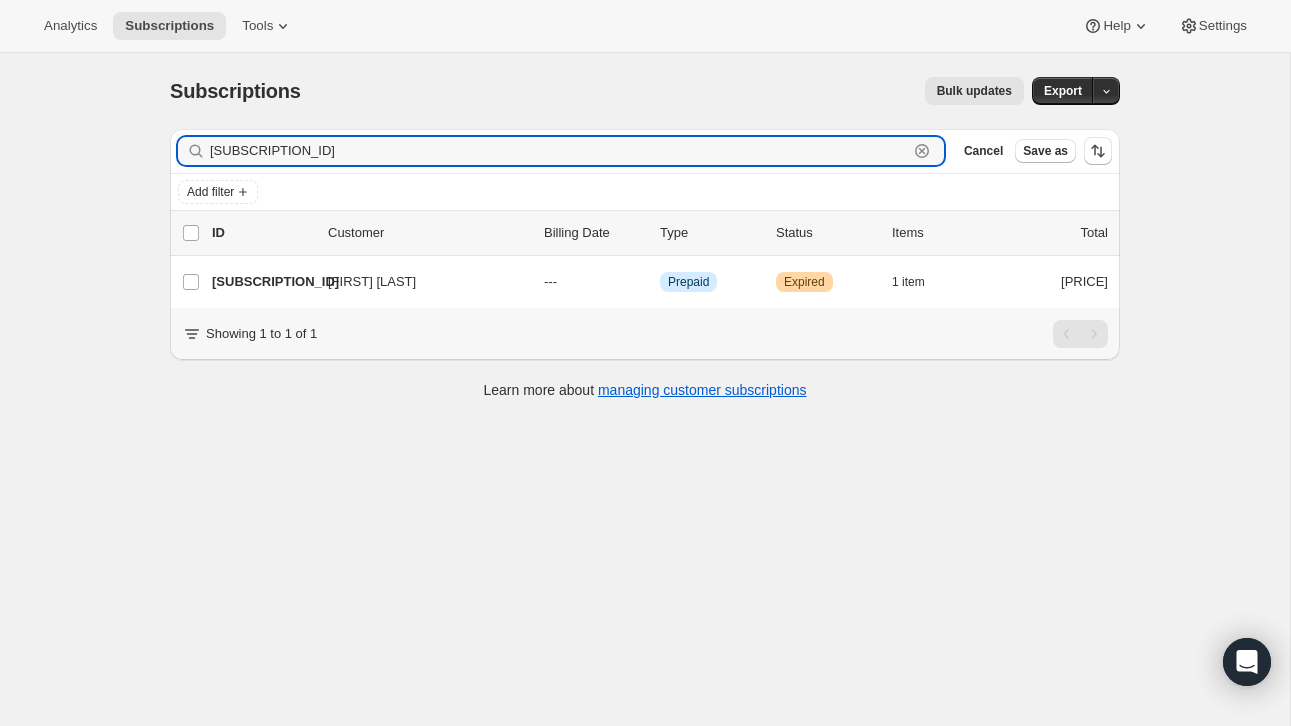 click on "[SUBSCRIPTION_ID]" at bounding box center (561, 151) 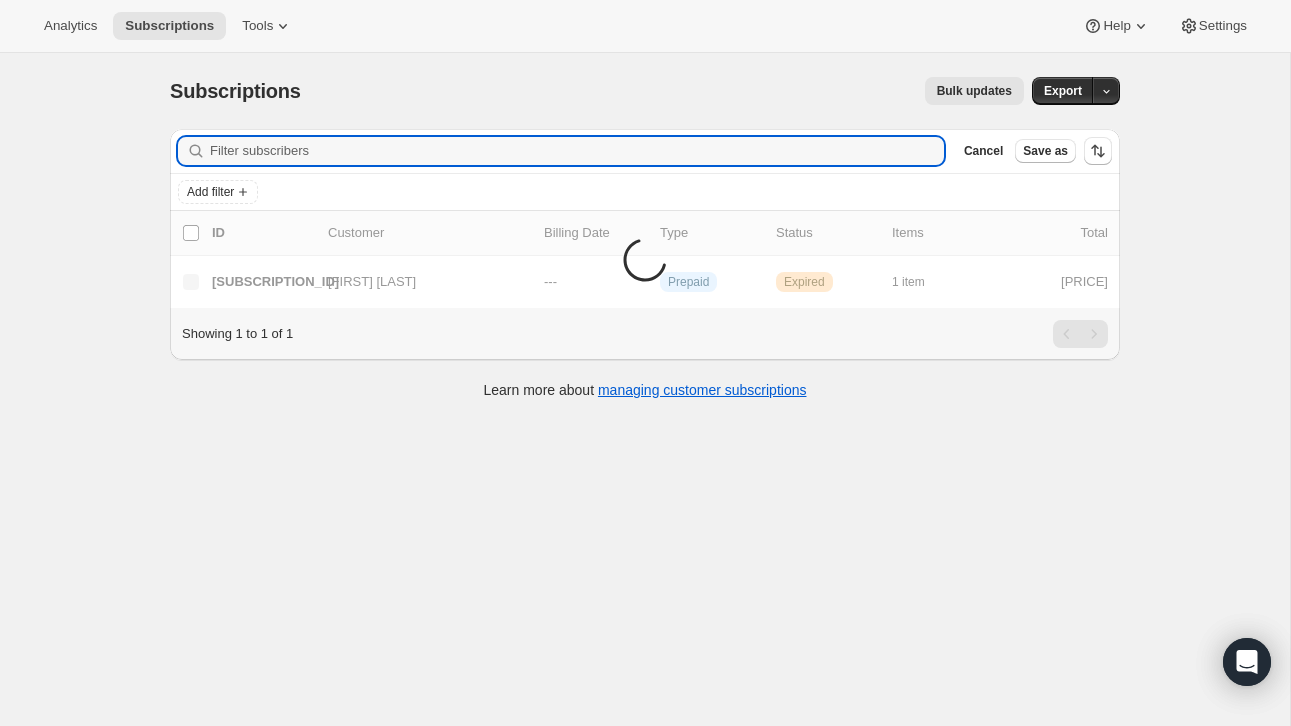 paste on "[EMAIL]" 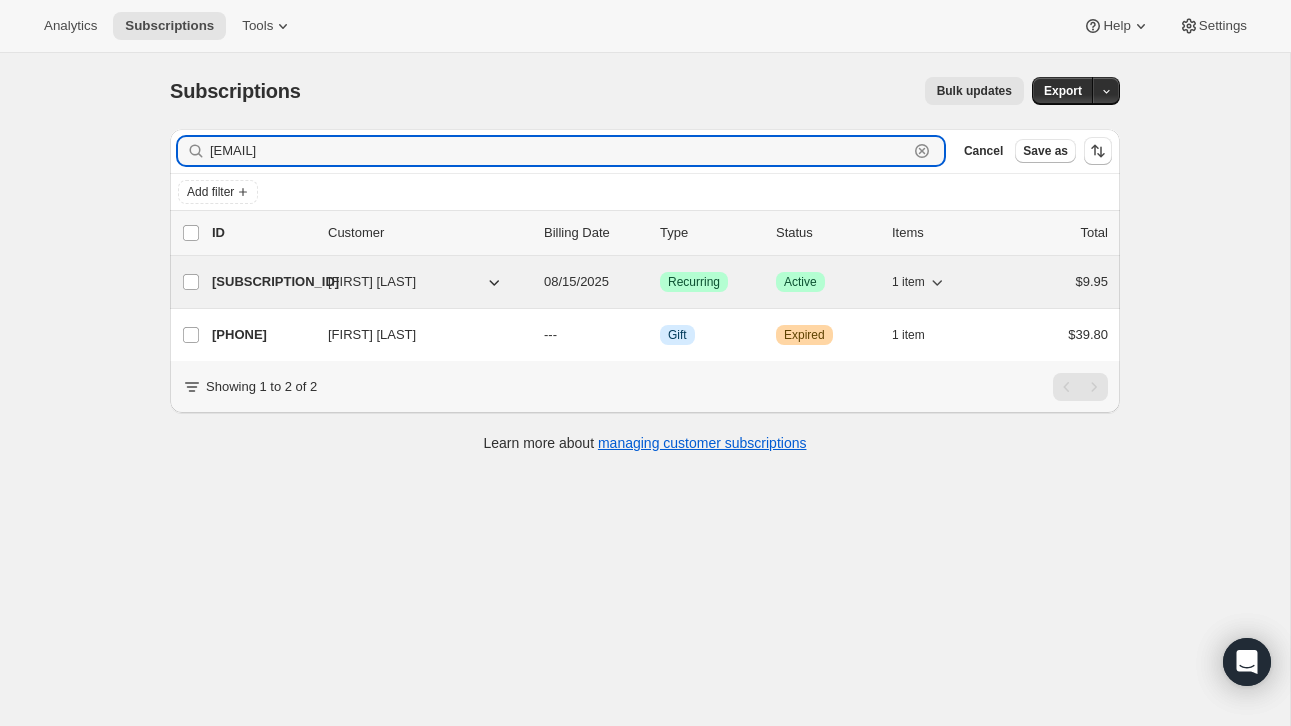 type on "[EMAIL]" 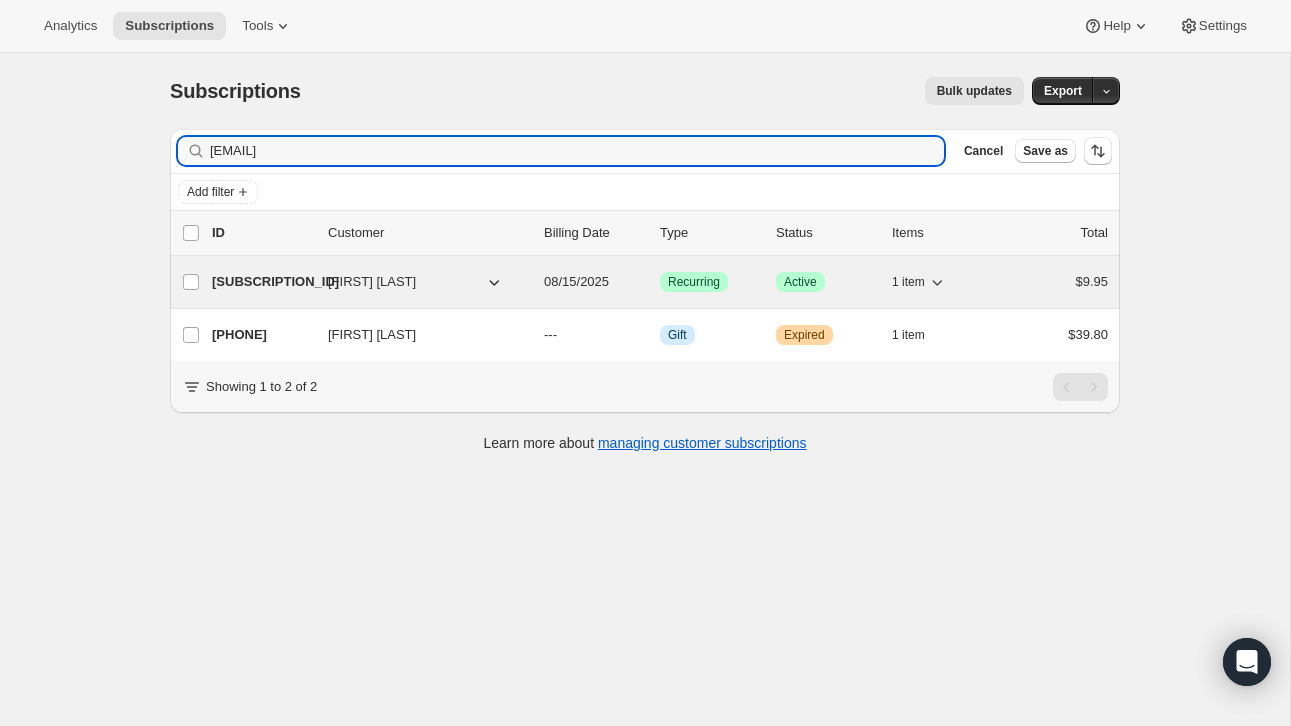 click on "$9.95" at bounding box center (1058, 282) 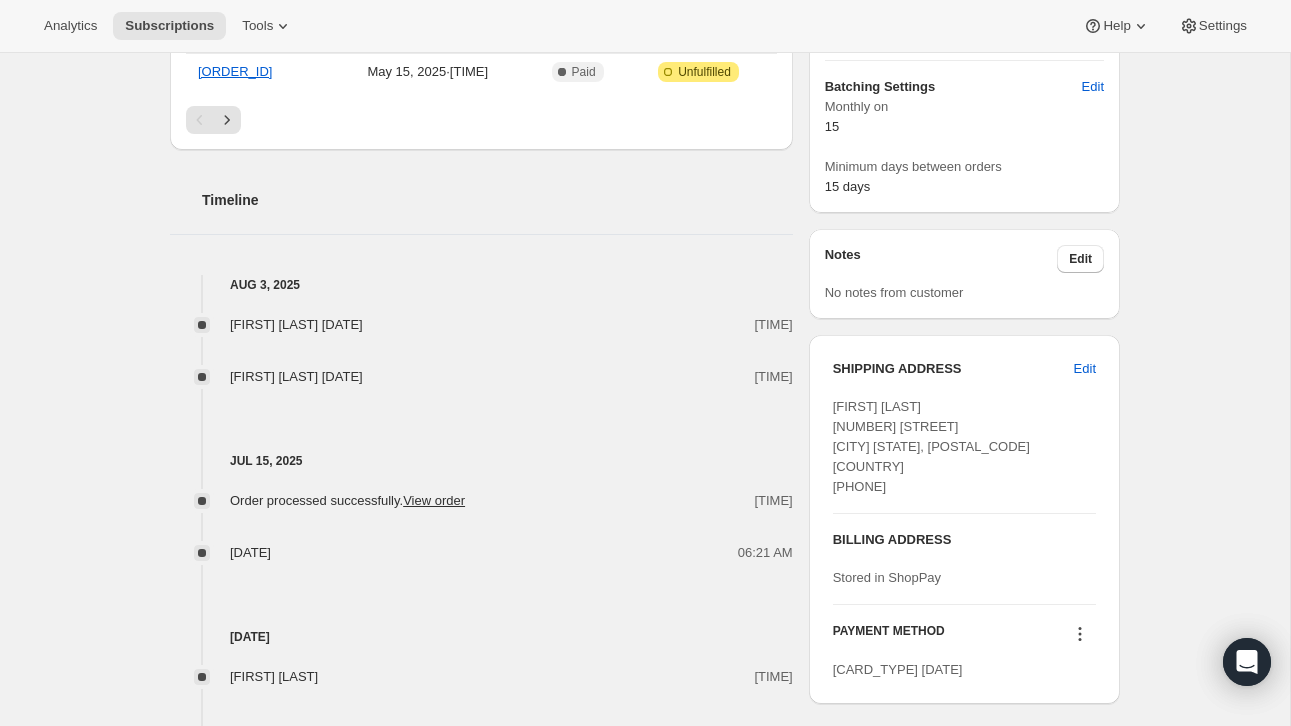 scroll, scrollTop: 0, scrollLeft: 0, axis: both 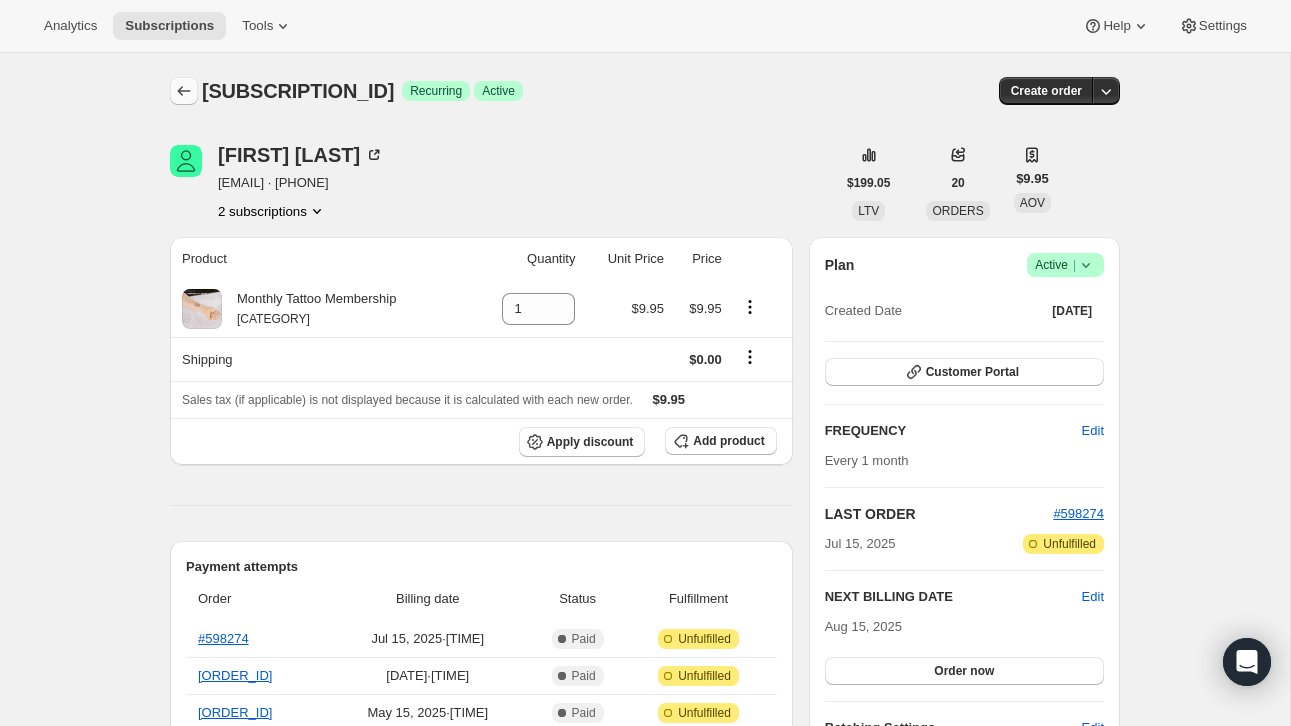 click 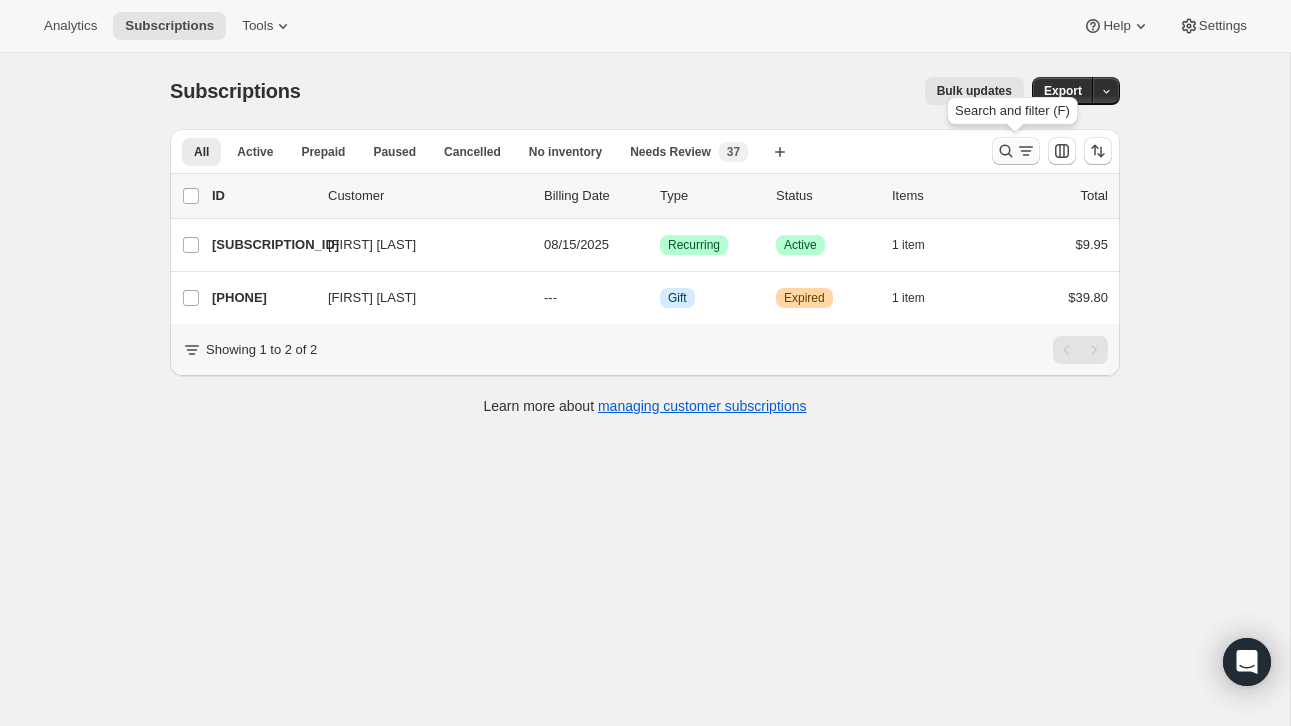 click 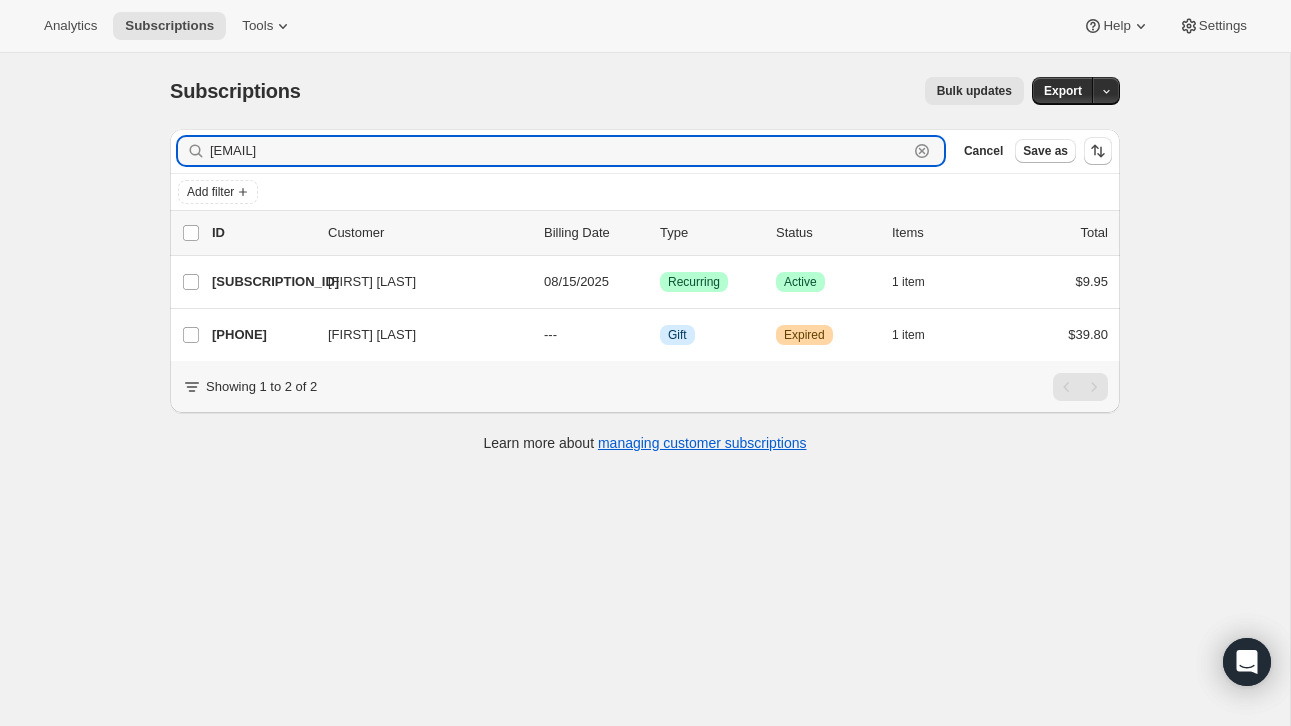 click 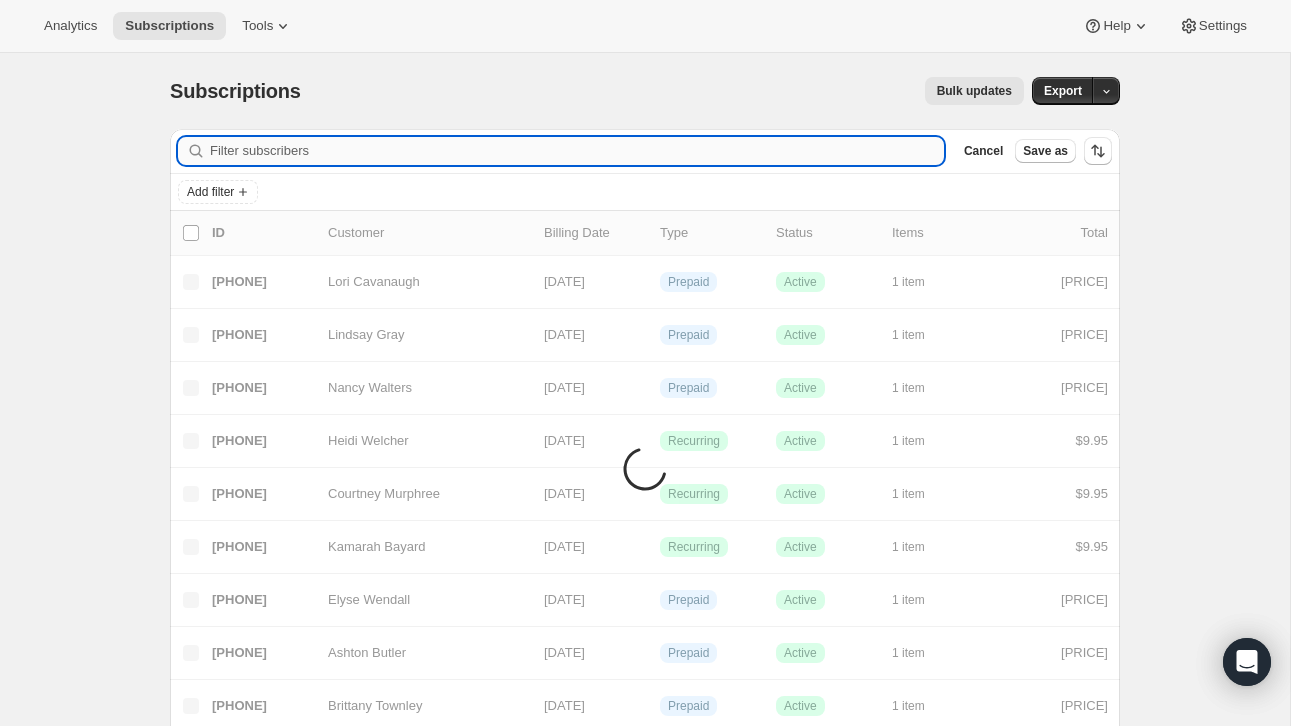 paste on "[EMAIL]" 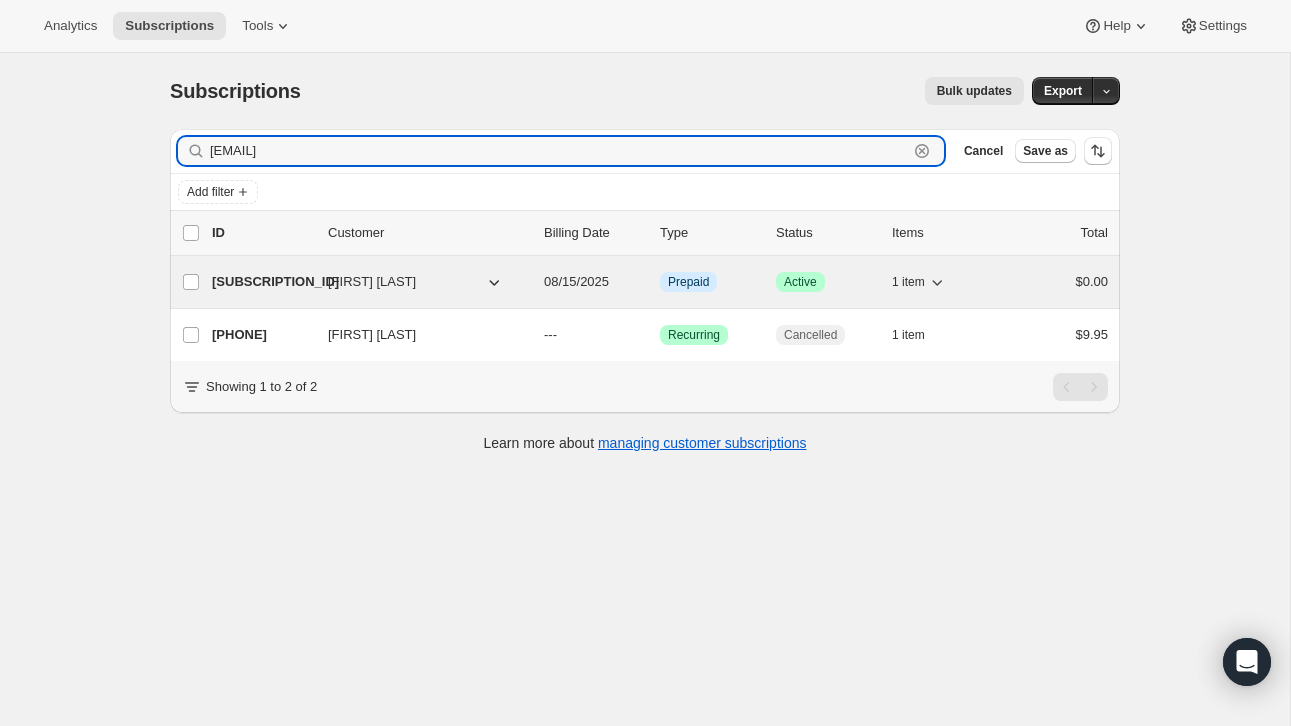 type on "[EMAIL]" 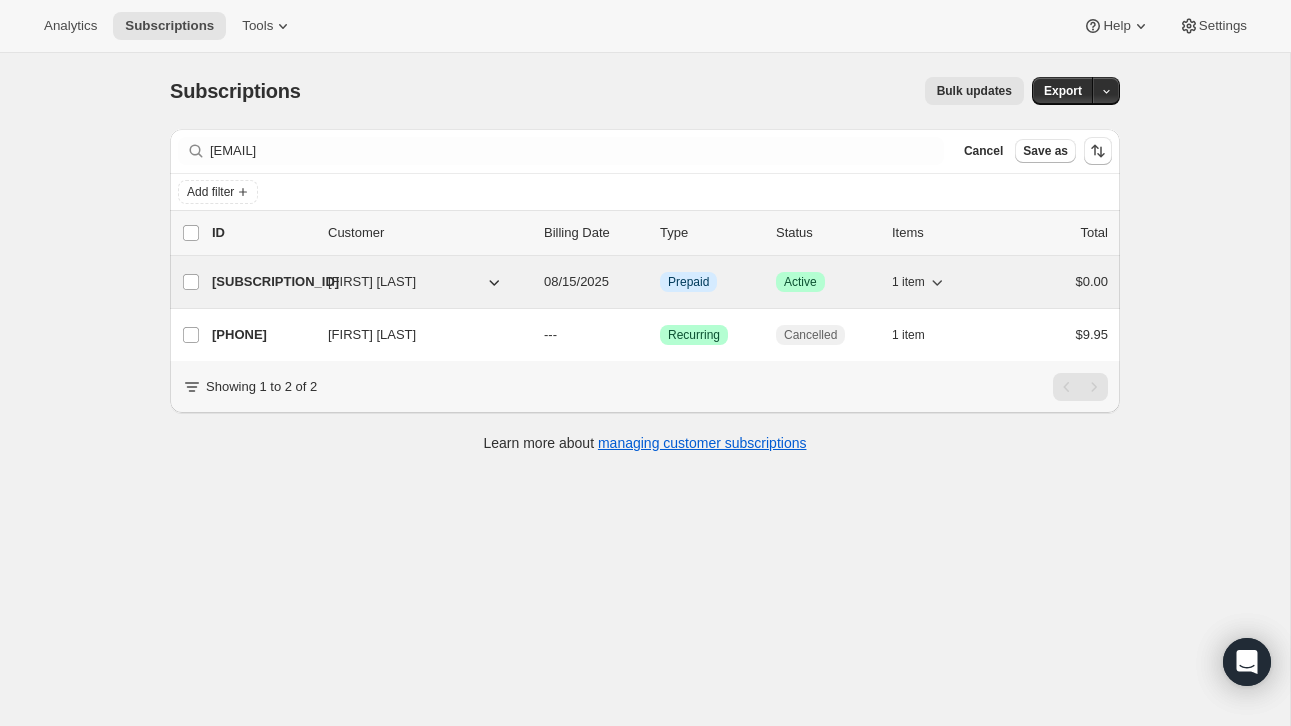 click on "$0.00" at bounding box center (1058, 282) 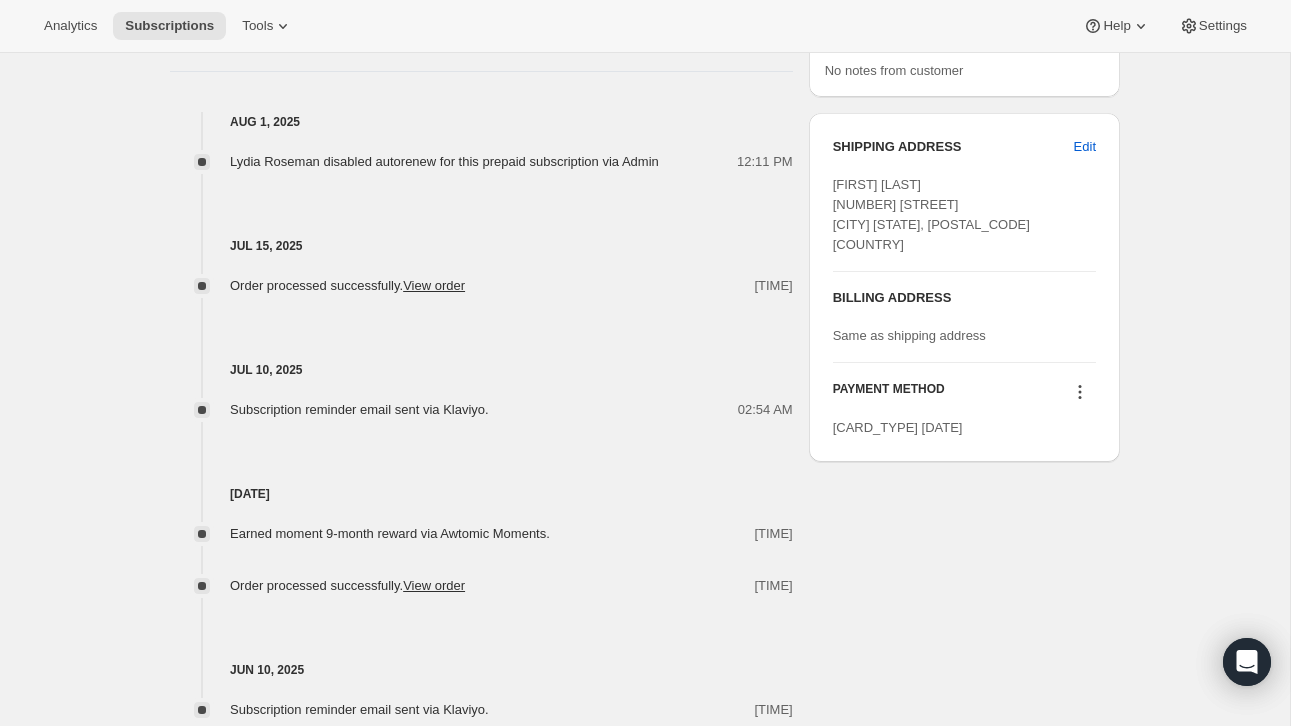 scroll, scrollTop: 683, scrollLeft: 0, axis: vertical 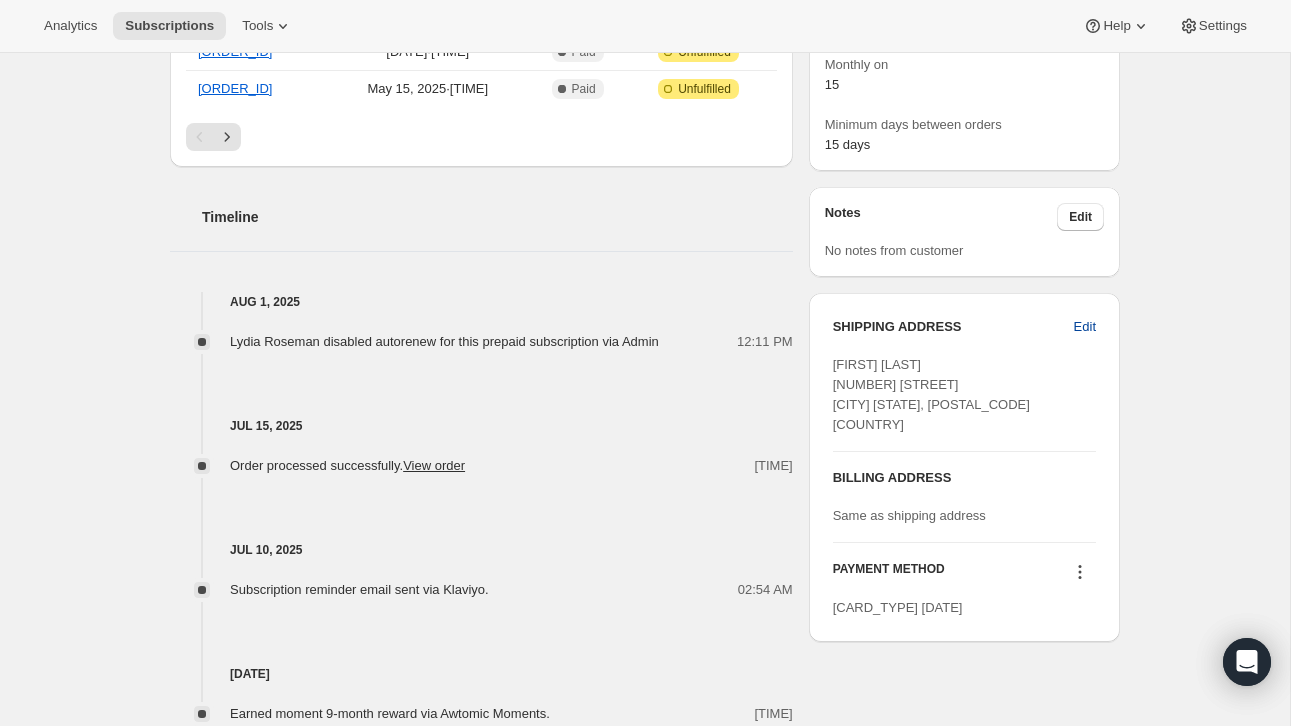 click on "Edit" at bounding box center [1085, 327] 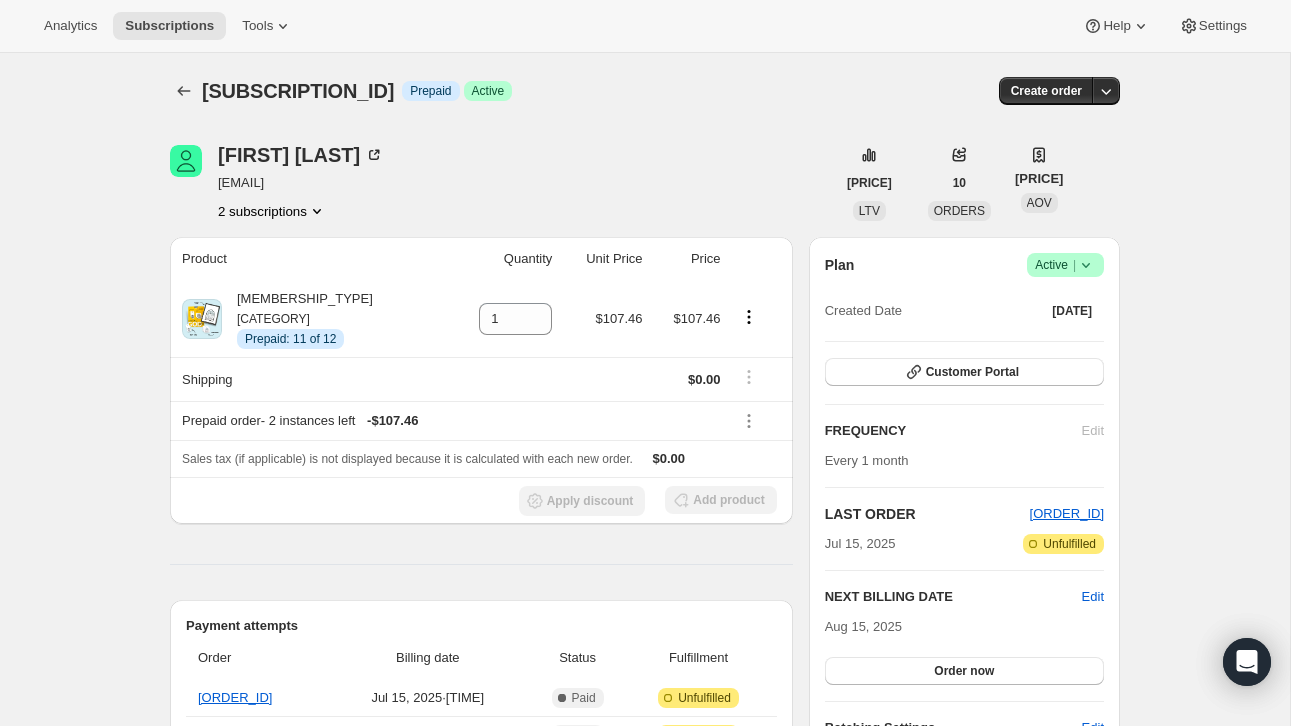 scroll, scrollTop: 683, scrollLeft: 0, axis: vertical 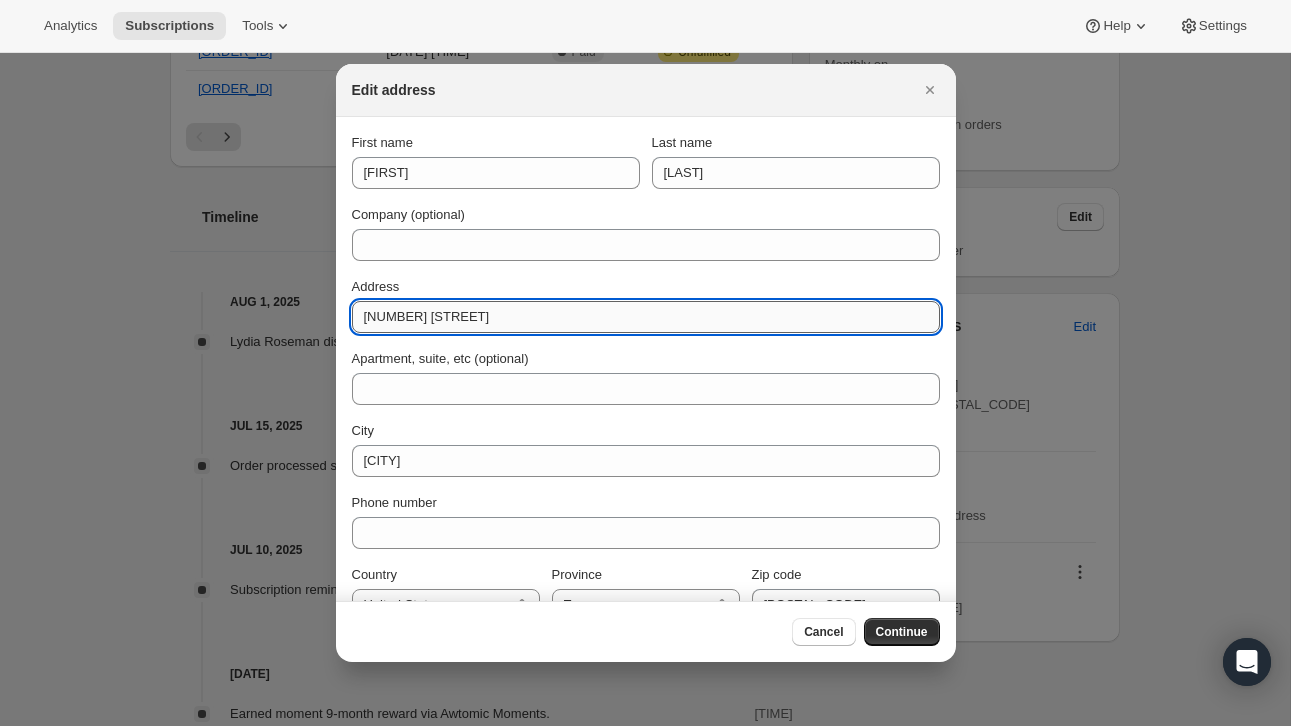 click on "[NUMBER] [STREET]" at bounding box center (646, 317) 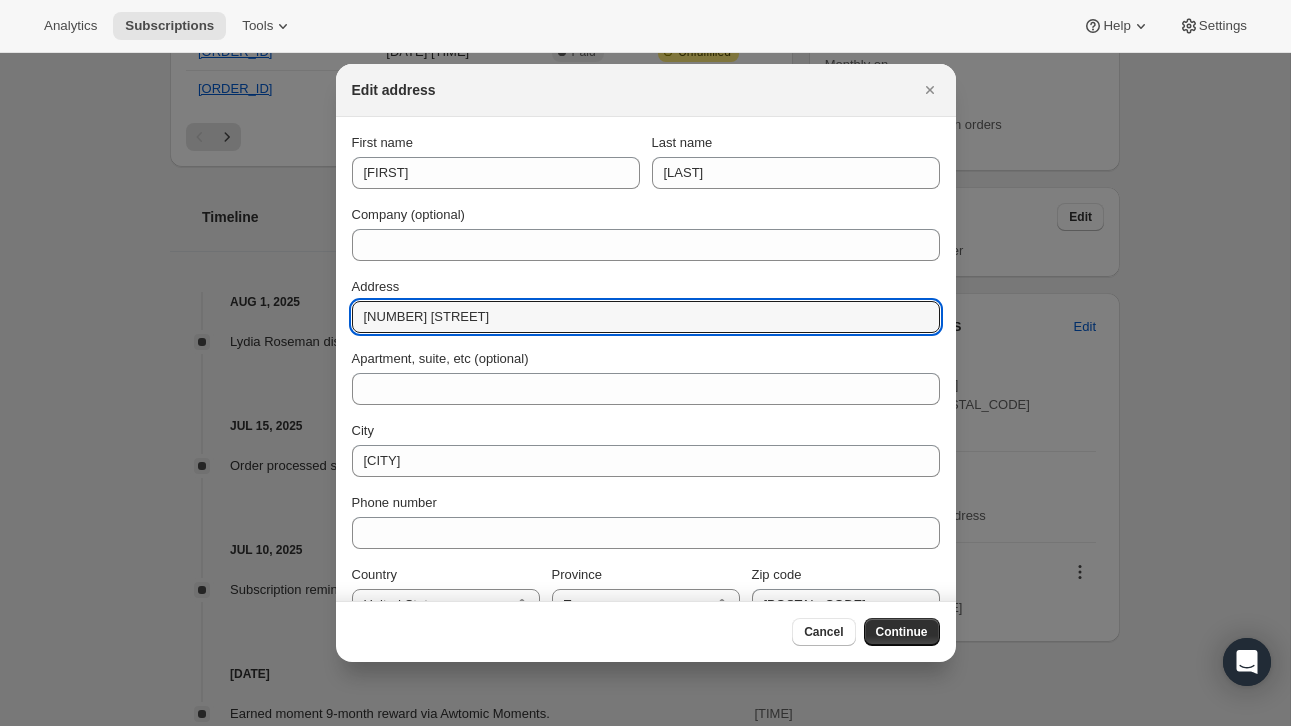 type on "[NUMBER] [STREET]" 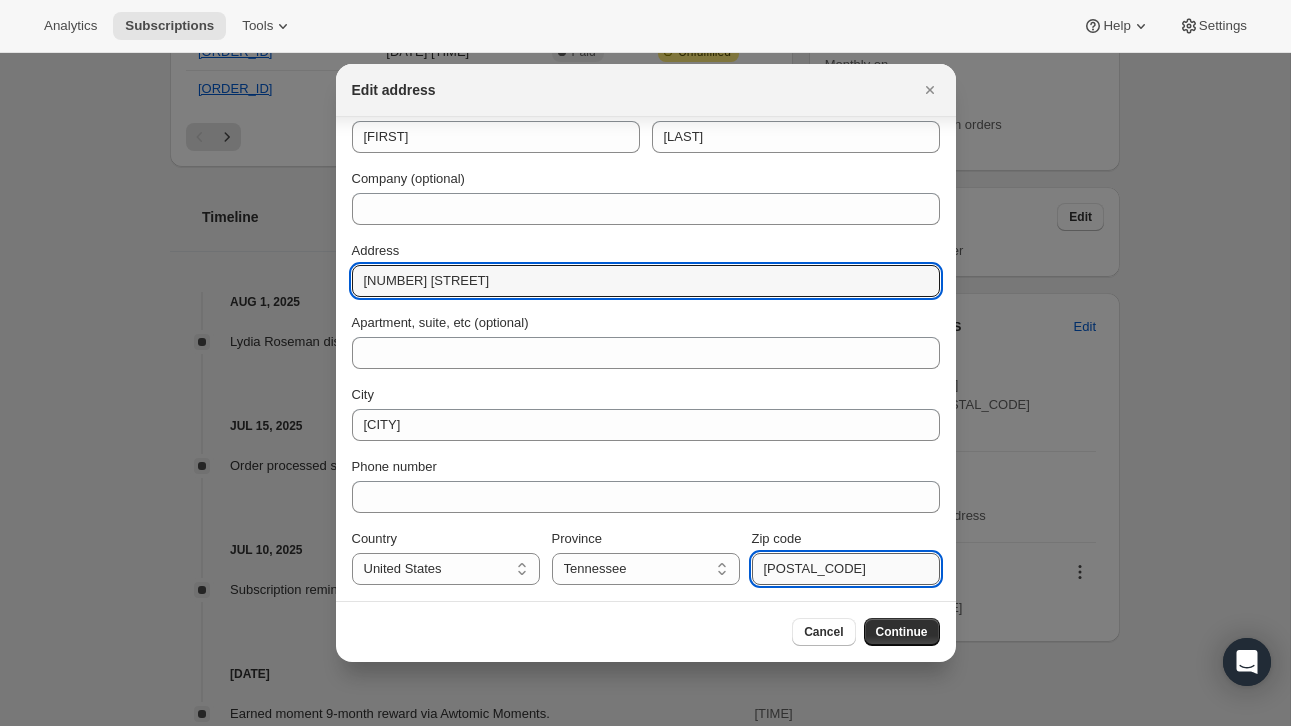 click on "[POSTAL_CODE]" at bounding box center [846, 569] 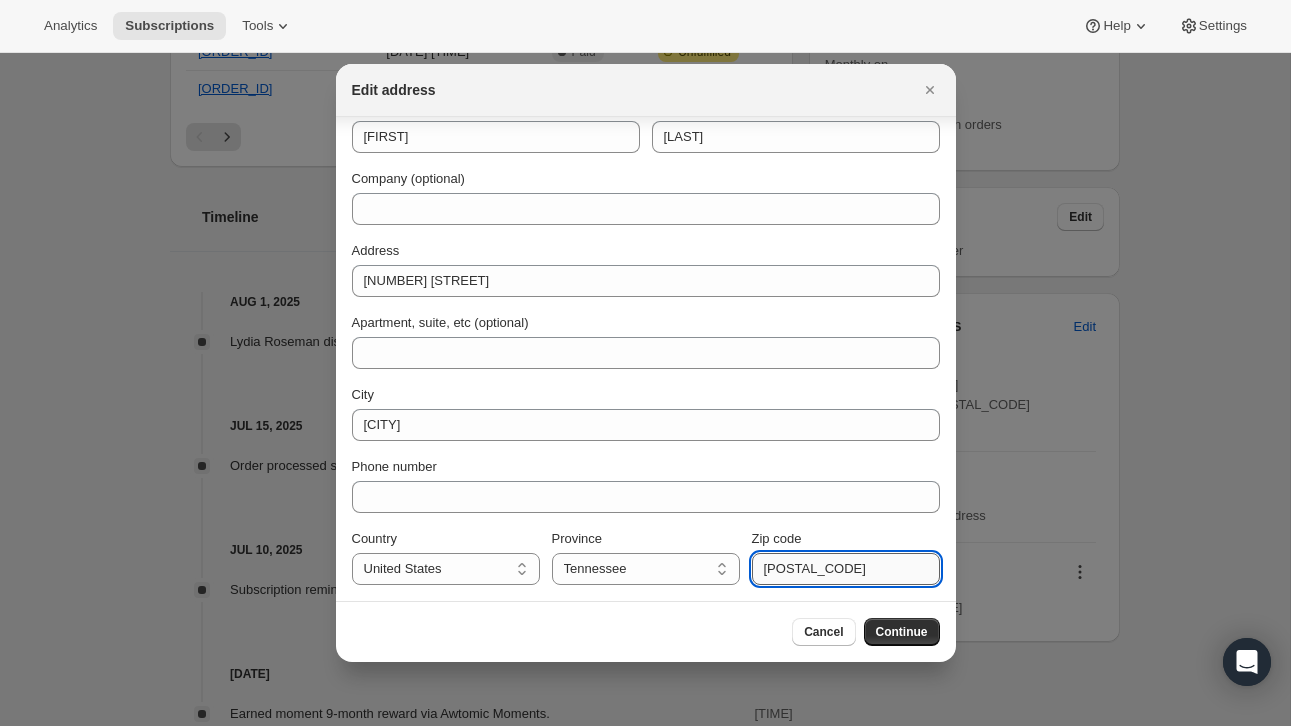 click on "[POSTAL_CODE]" at bounding box center [846, 569] 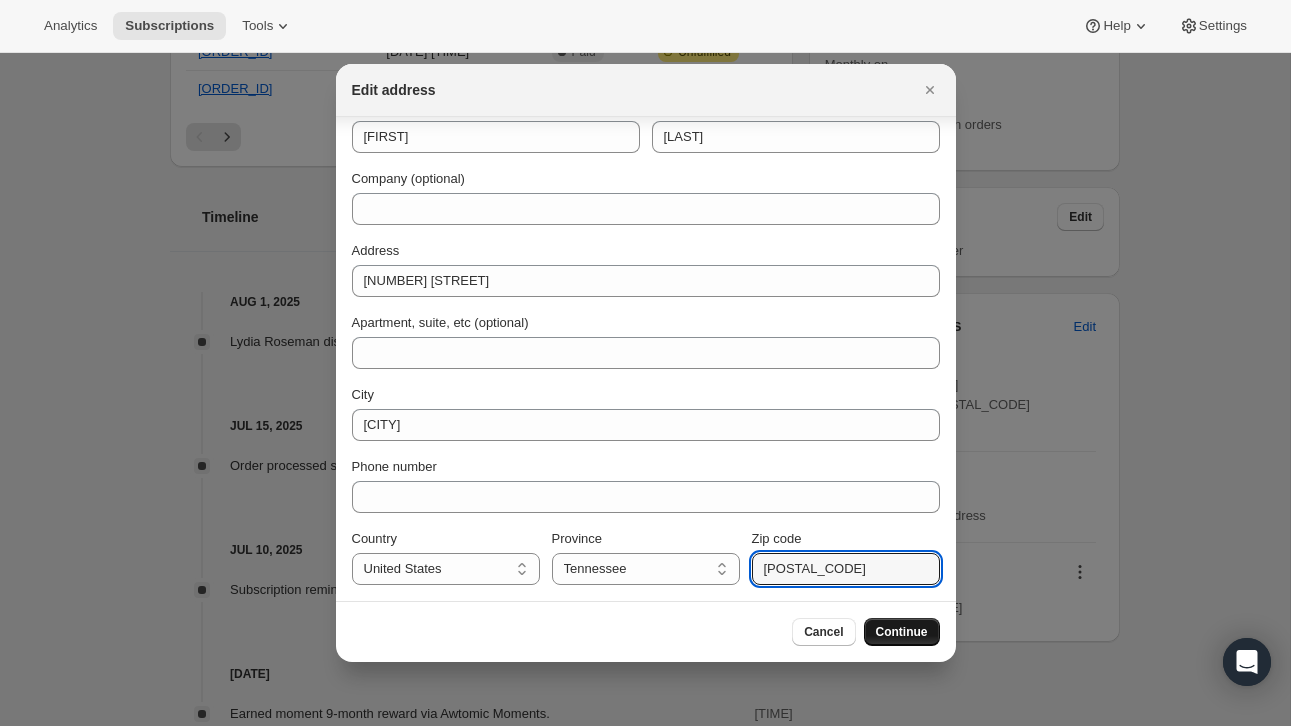 click on "Continue" at bounding box center (902, 632) 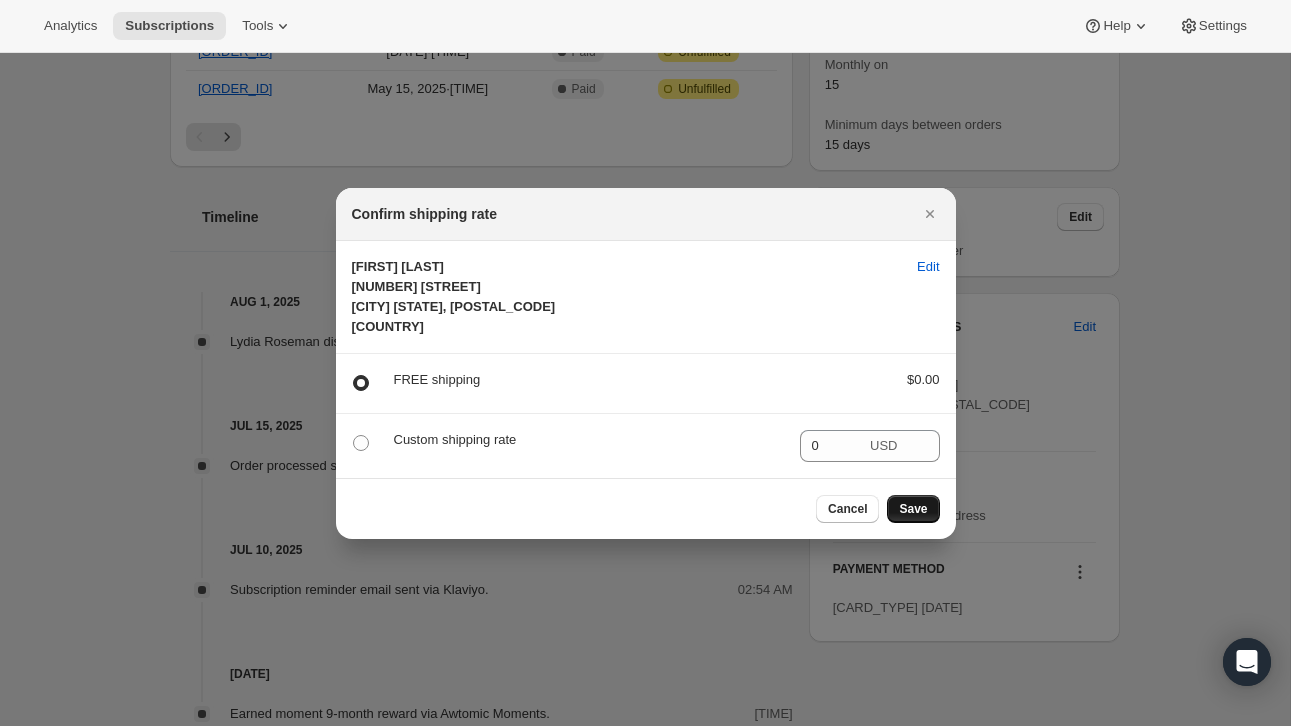scroll, scrollTop: 0, scrollLeft: 0, axis: both 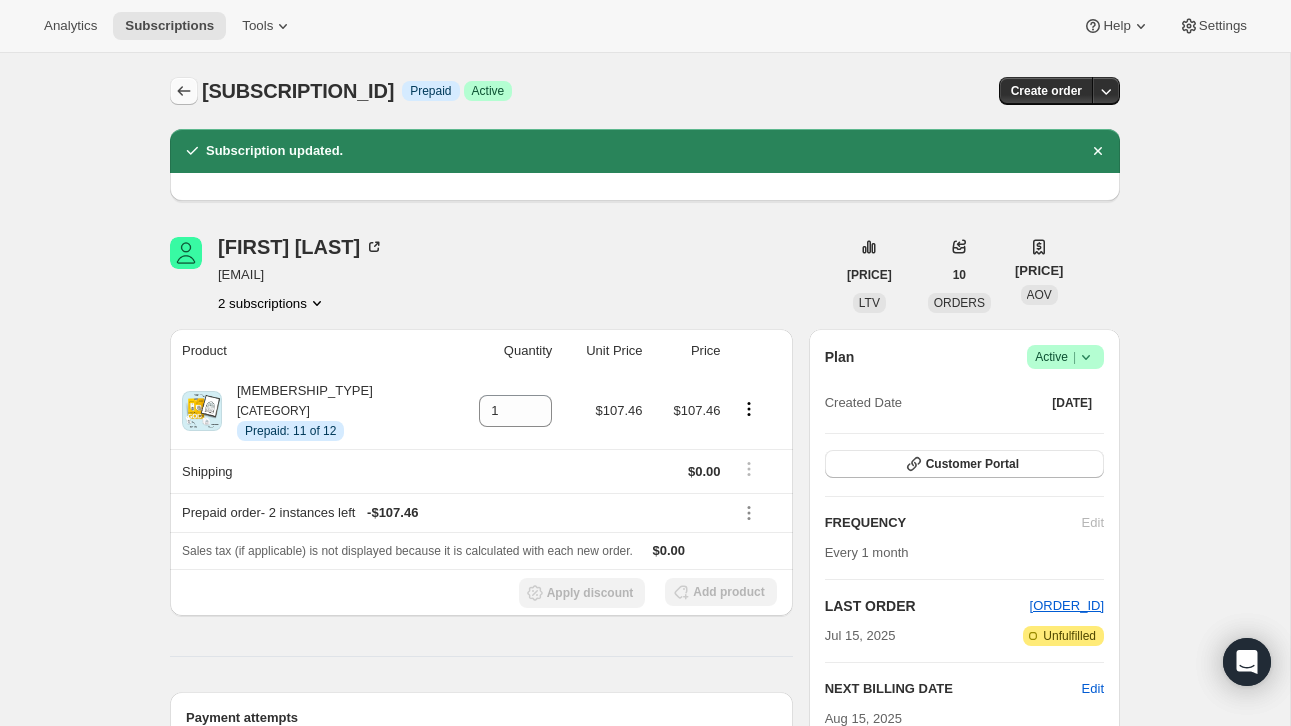 click 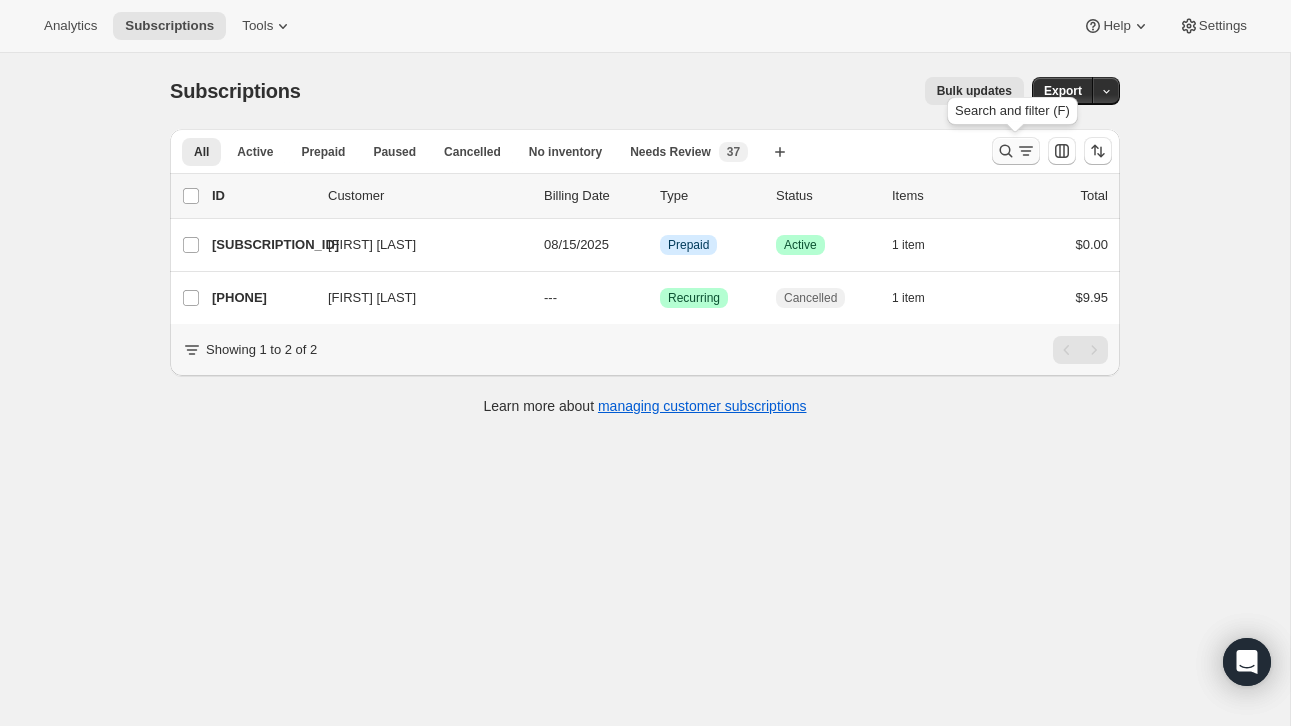 click 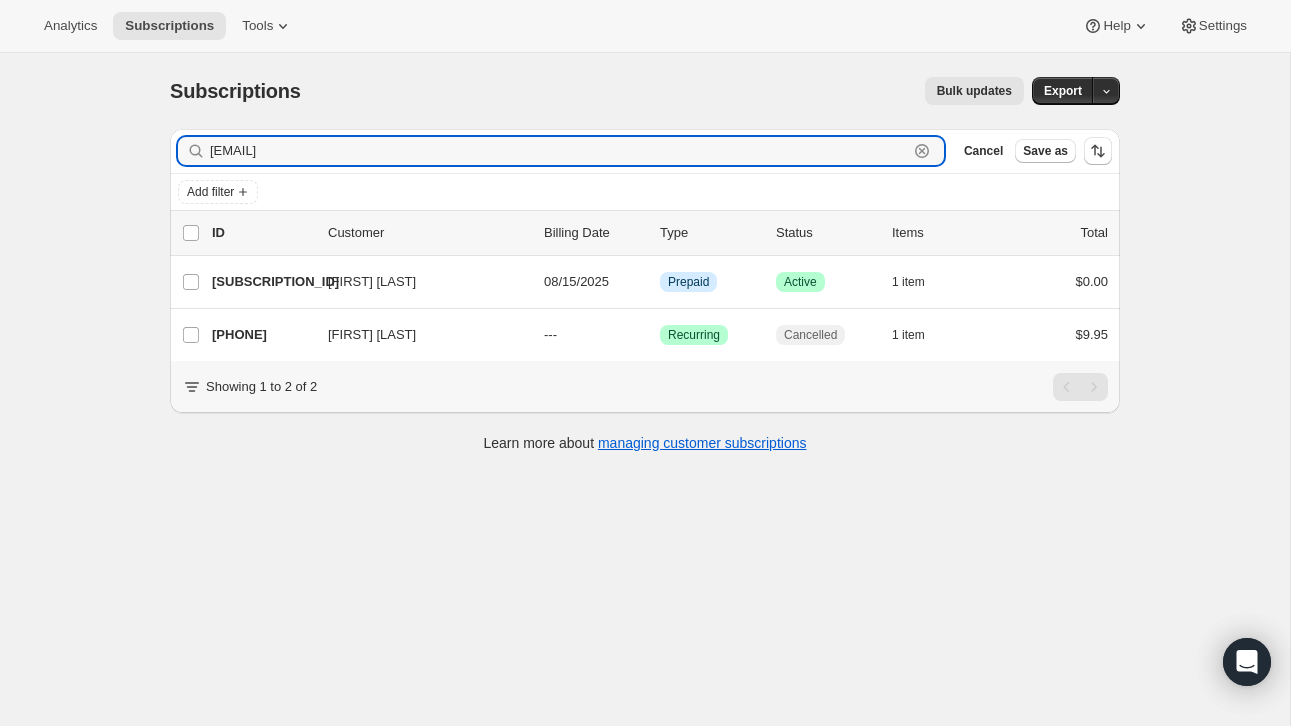 click 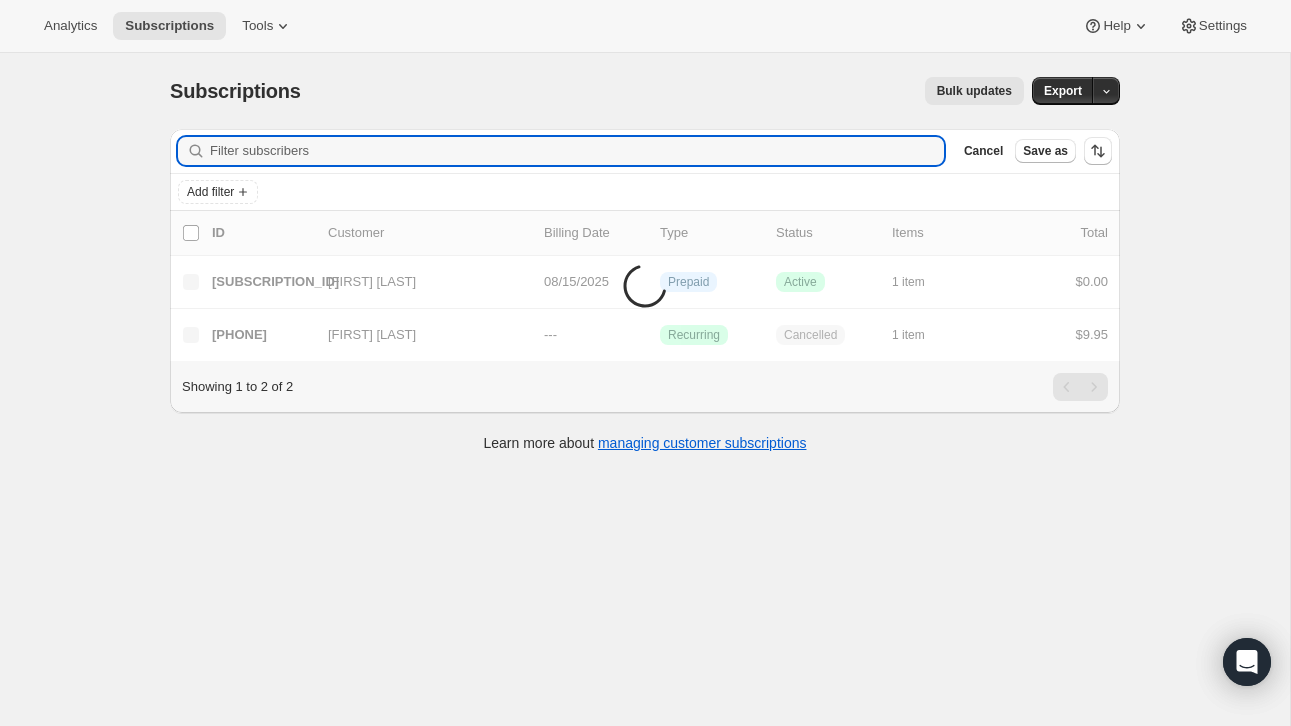 paste on "[EMAIL]" 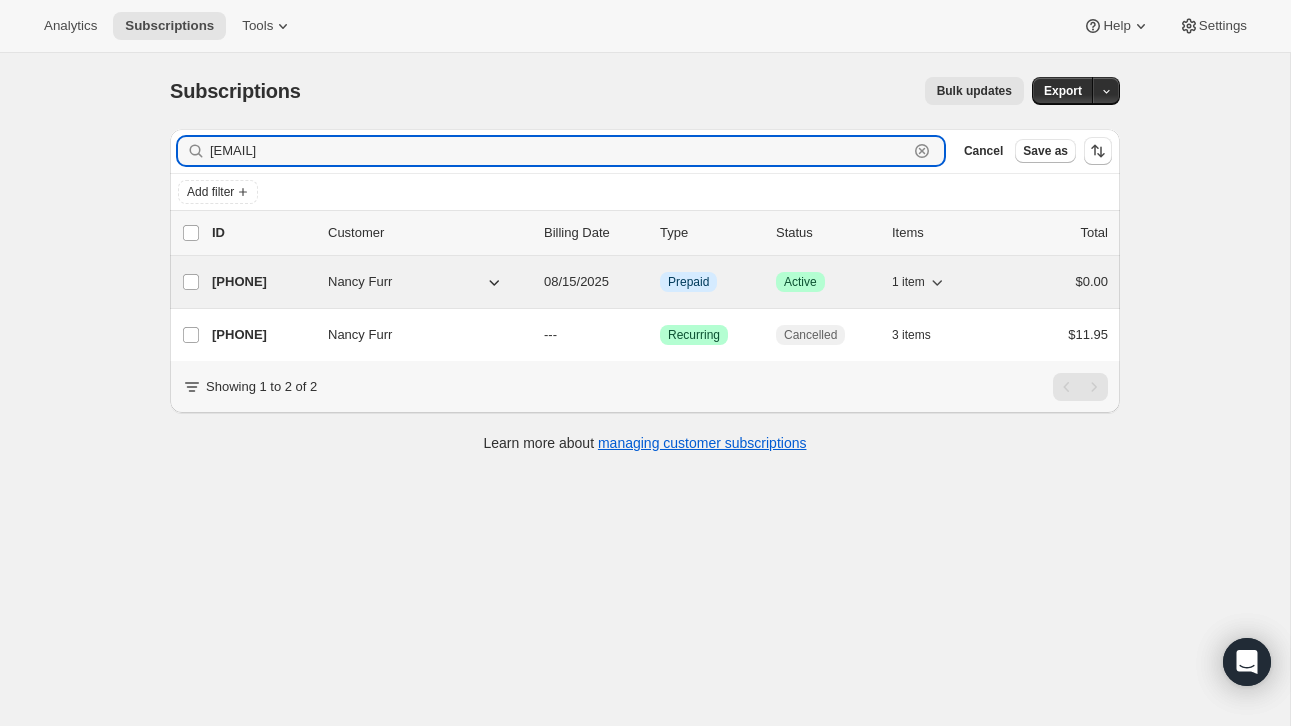 type on "[EMAIL]" 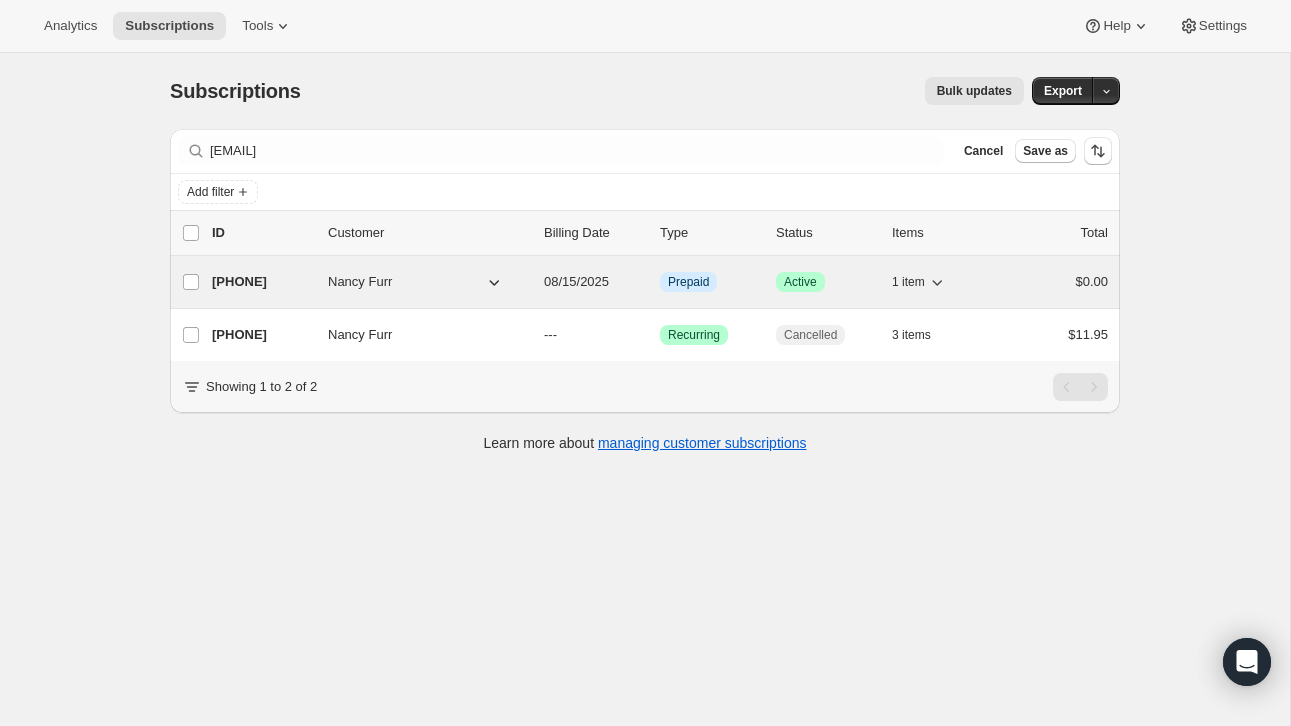 click on "$0.00" at bounding box center (1058, 282) 